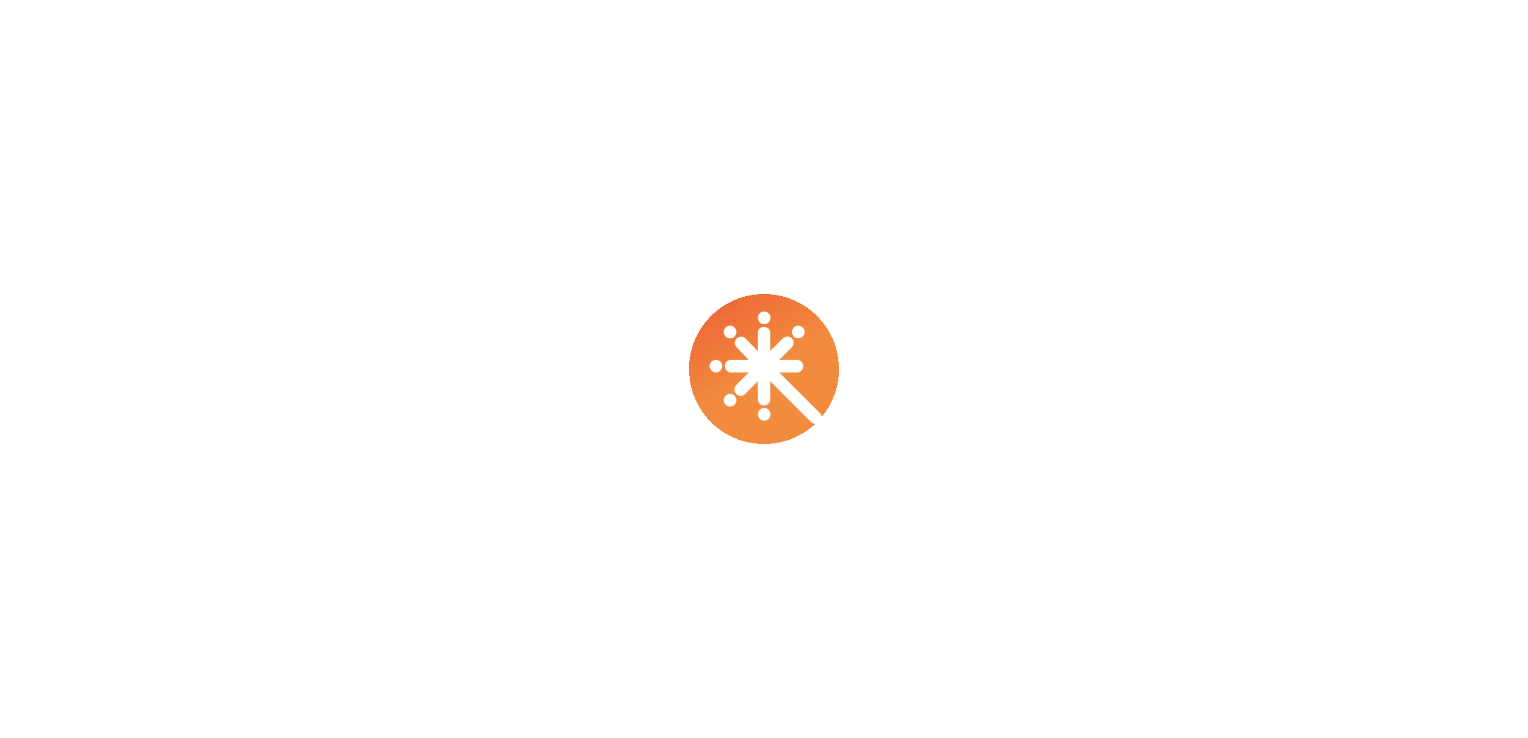 scroll, scrollTop: 0, scrollLeft: 0, axis: both 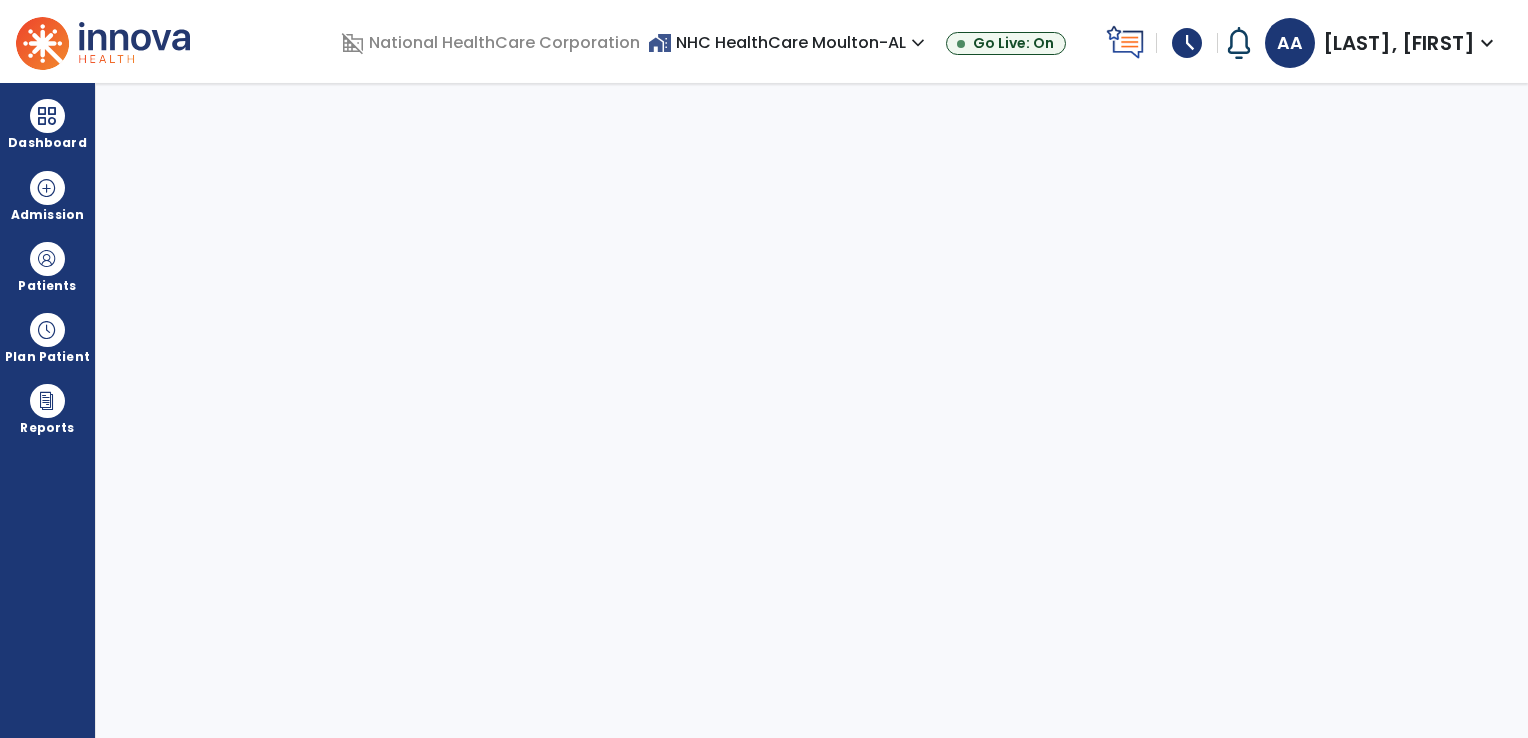 select on "****" 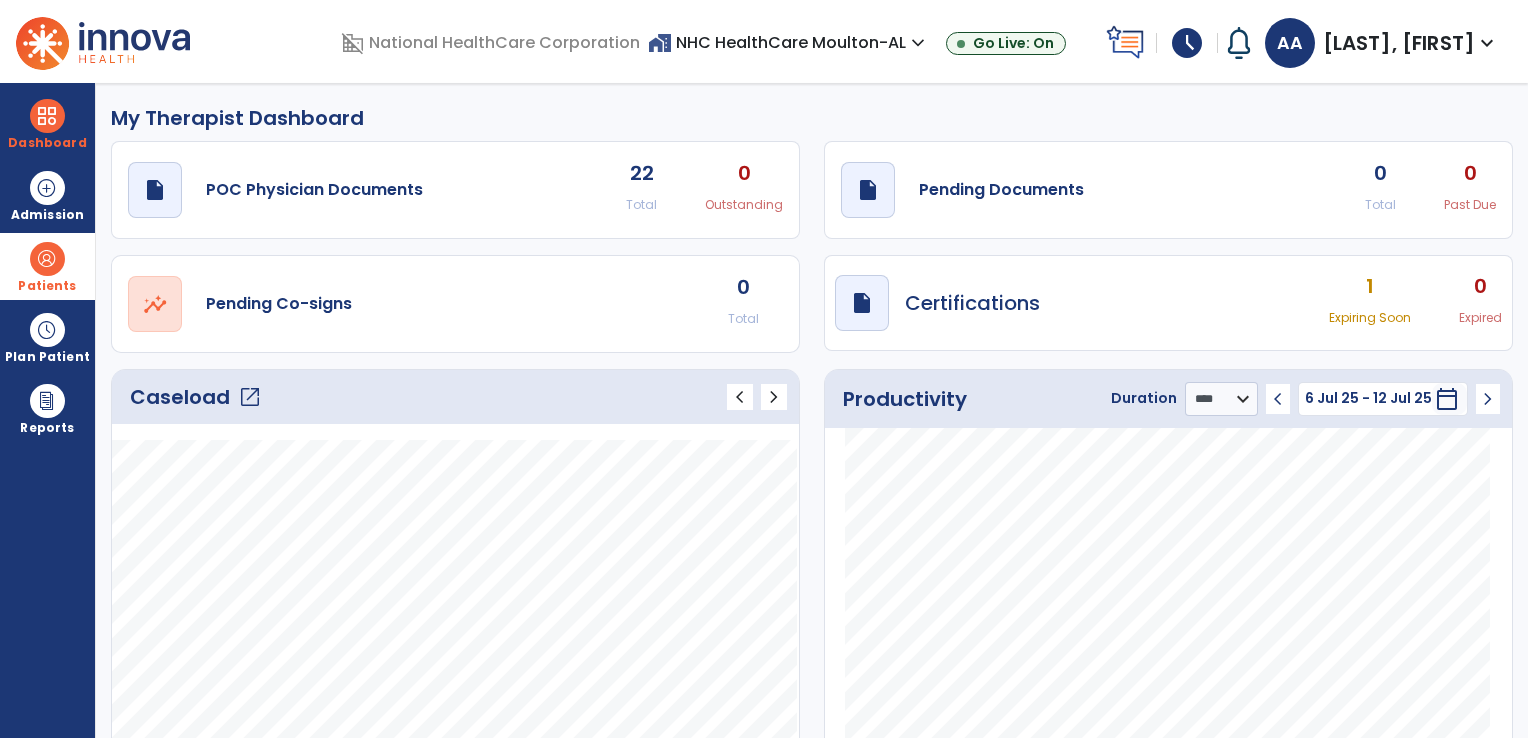 click at bounding box center [47, 259] 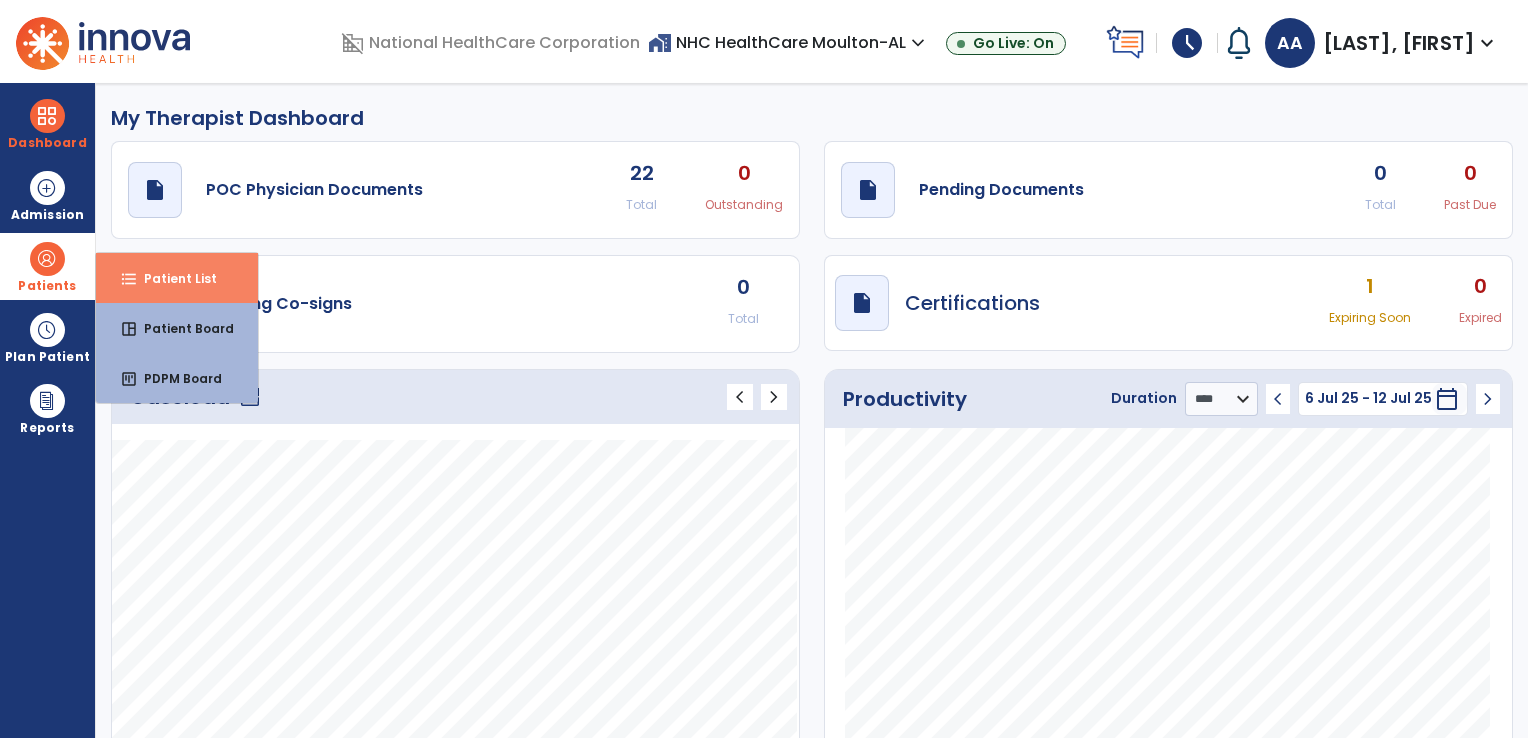 click on "format_list_bulleted  Patient List" at bounding box center [177, 278] 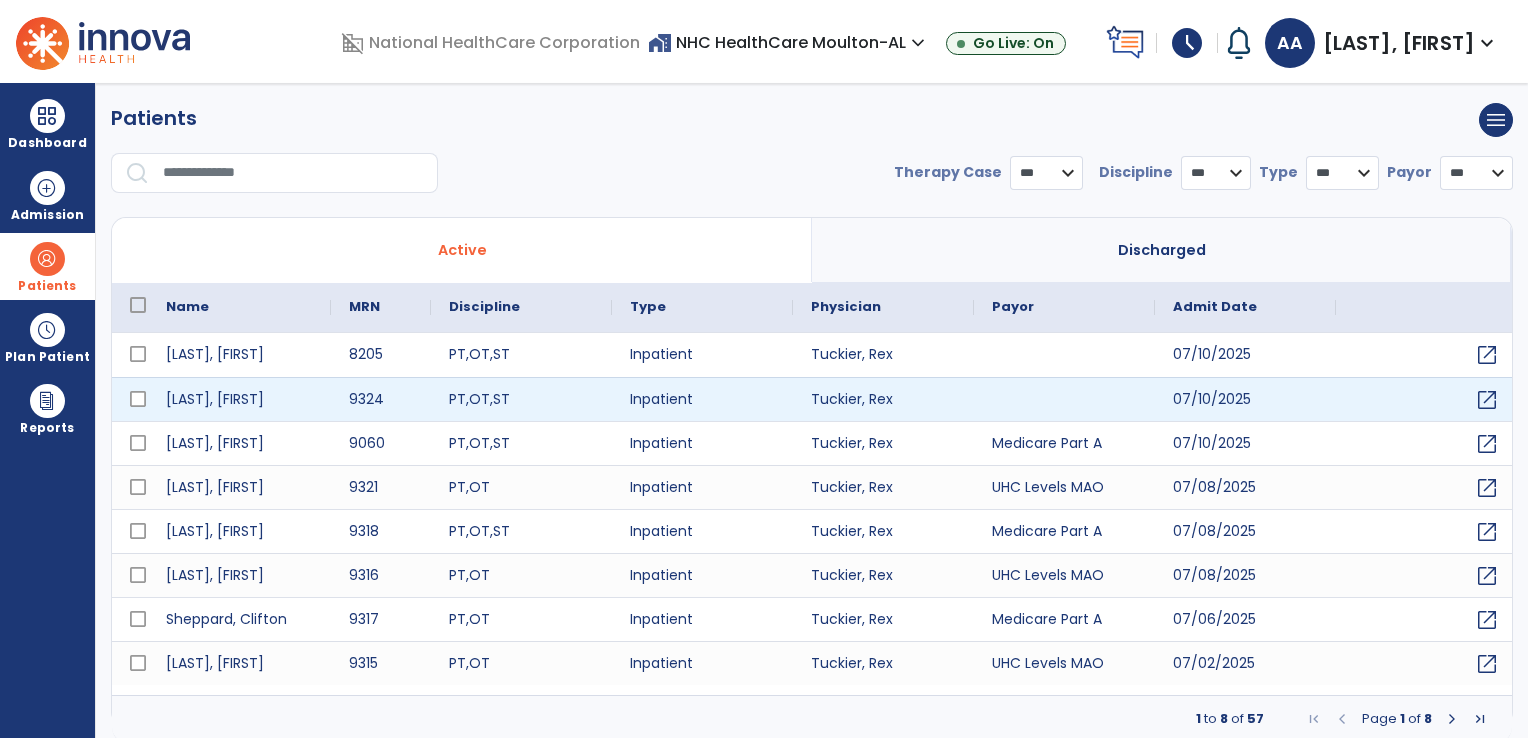 select on "***" 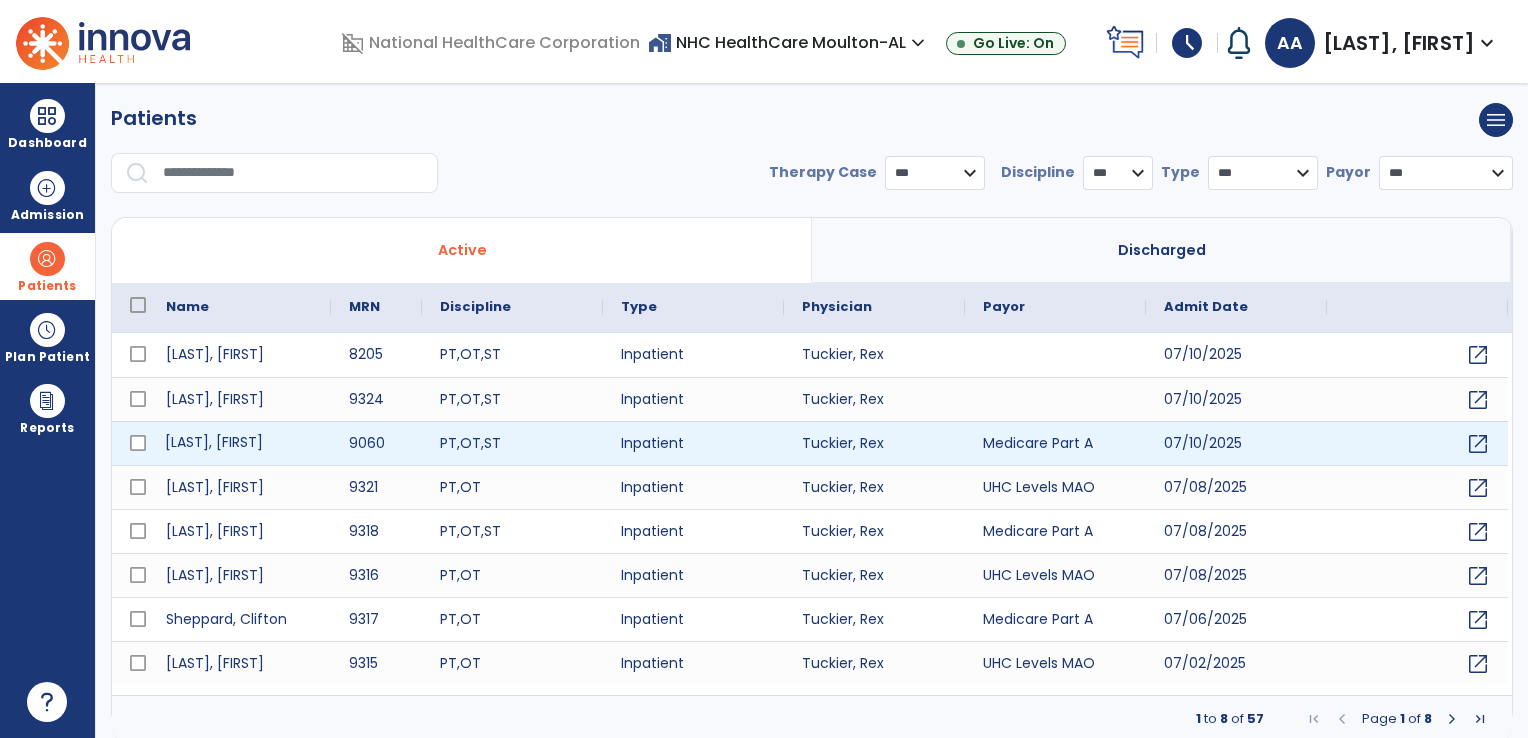 click on "[LAST], [FIRST]" at bounding box center [239, 443] 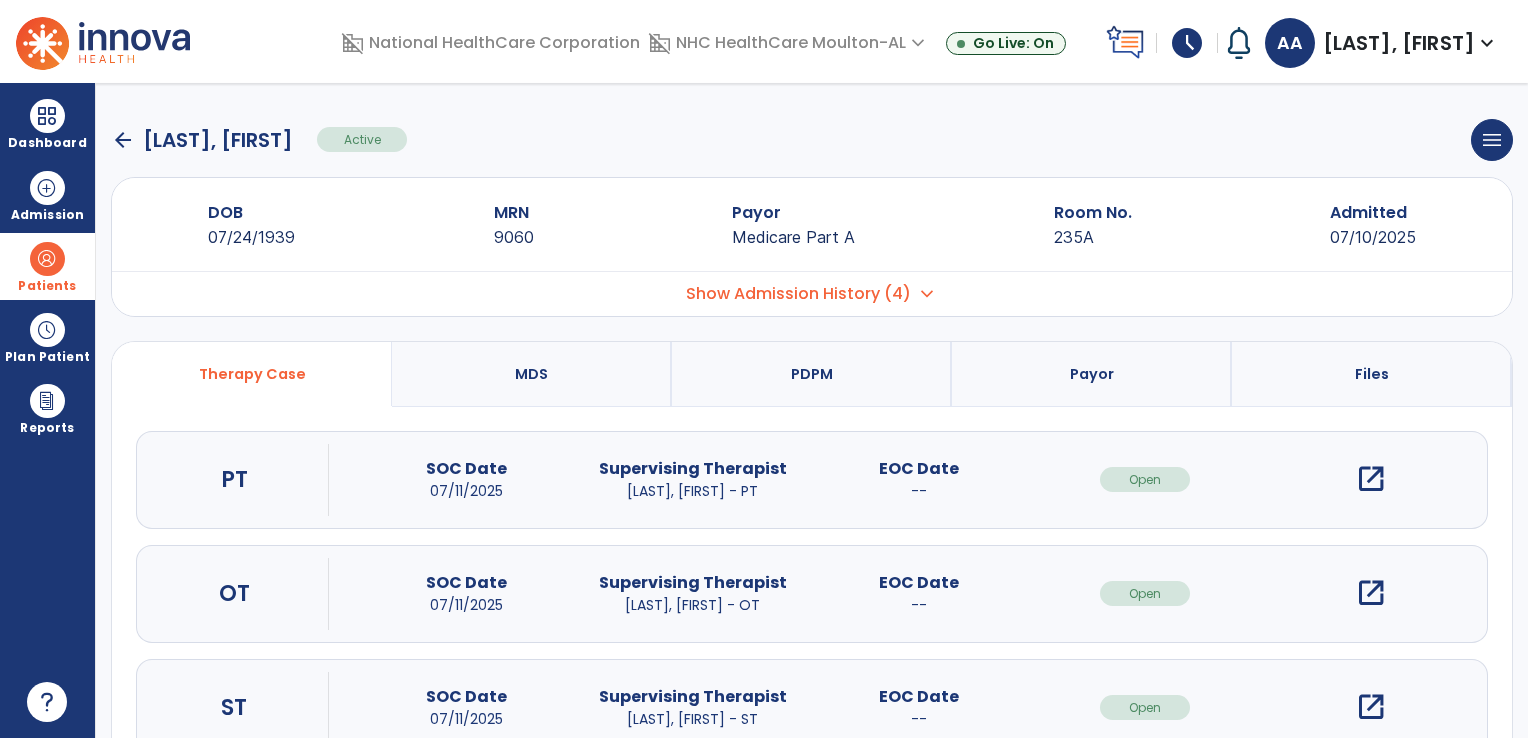click on "open_in_new" at bounding box center (1371, 479) 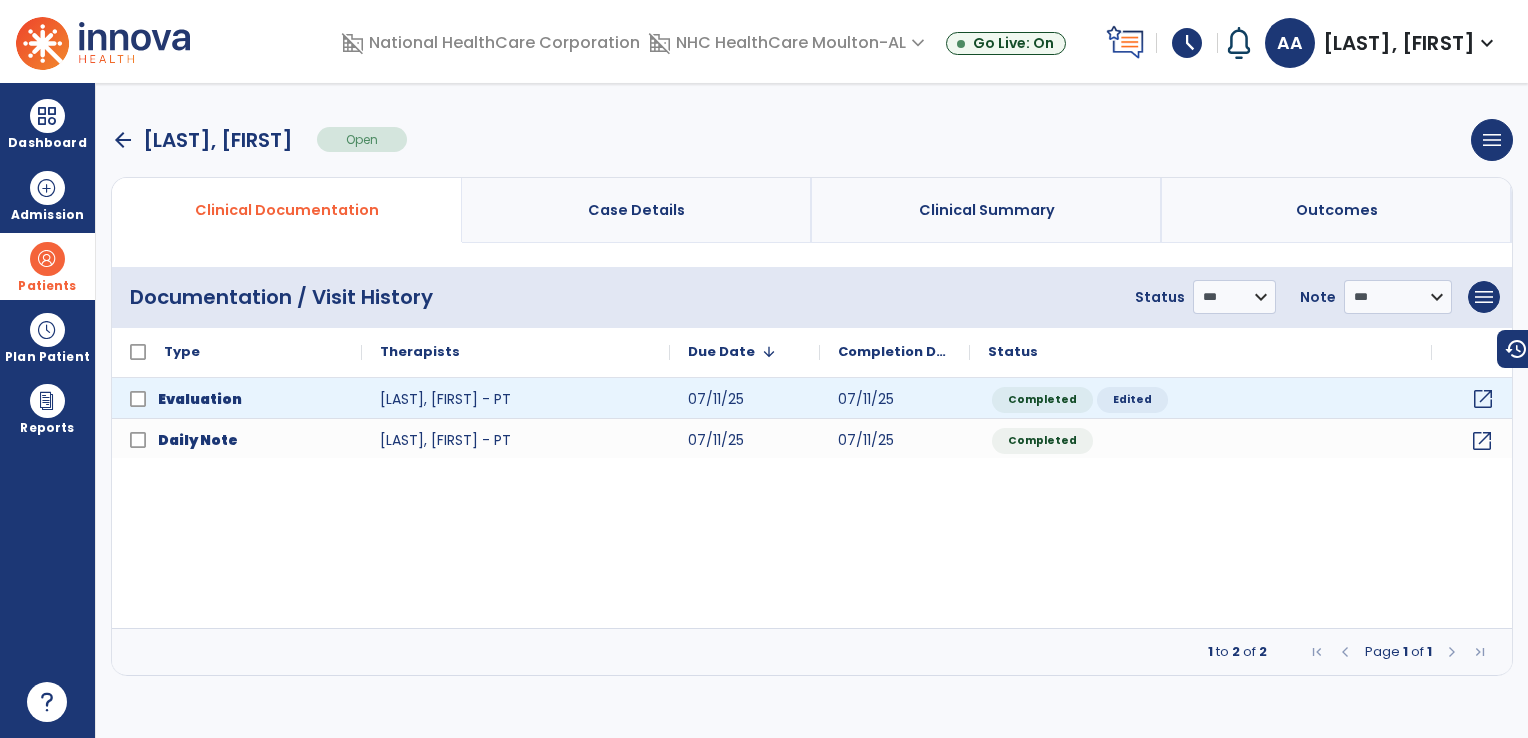click on "open_in_new" 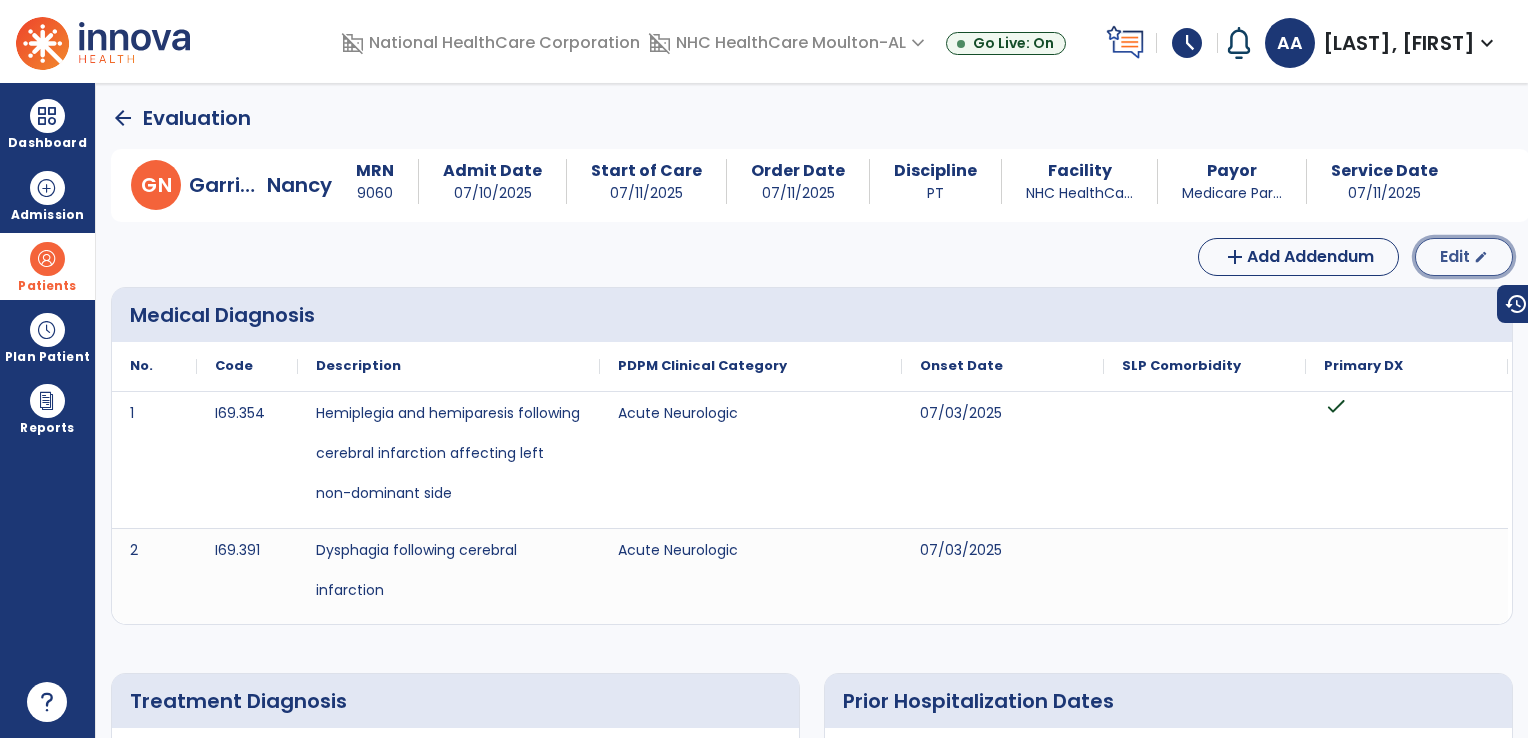 click on "Edit" 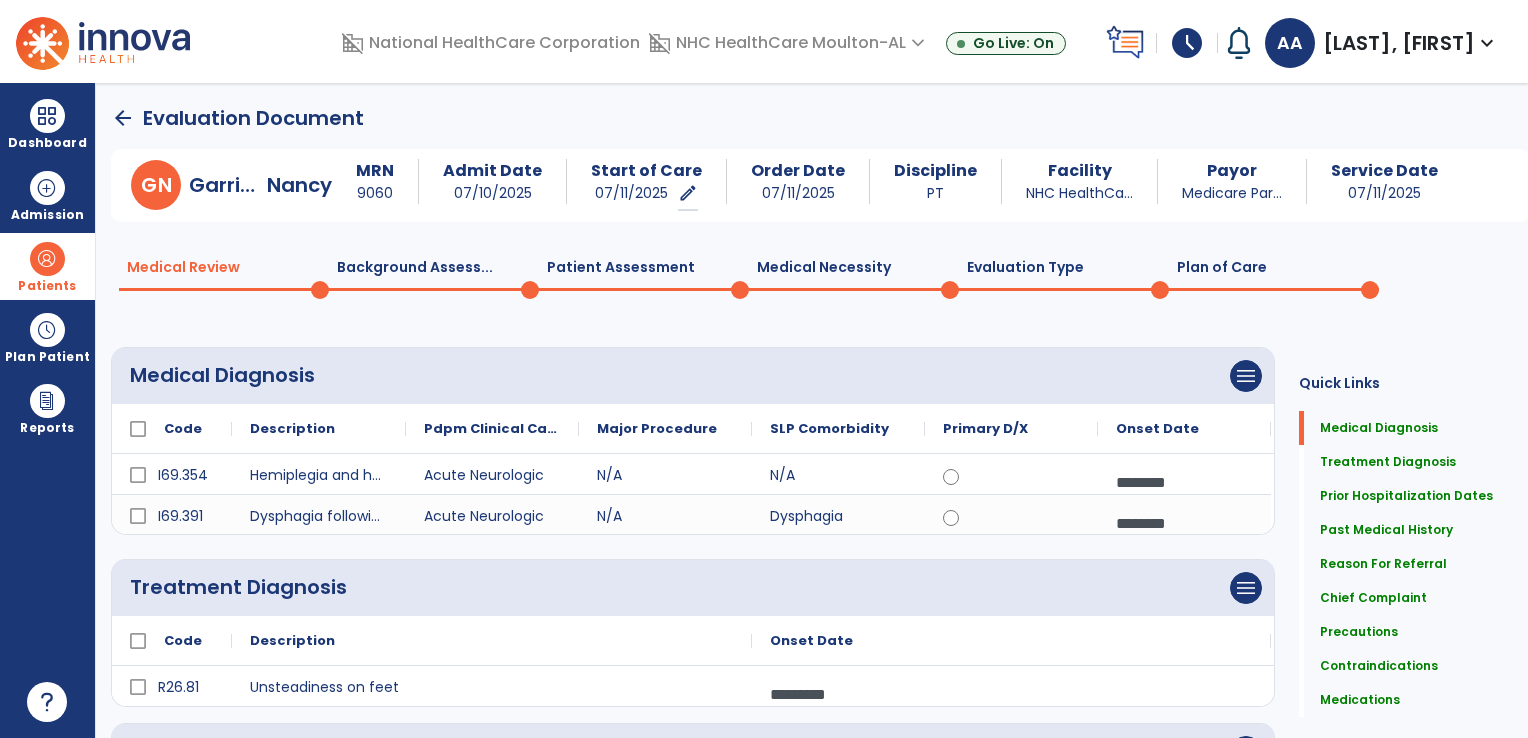 click on "Plan of Care  0" 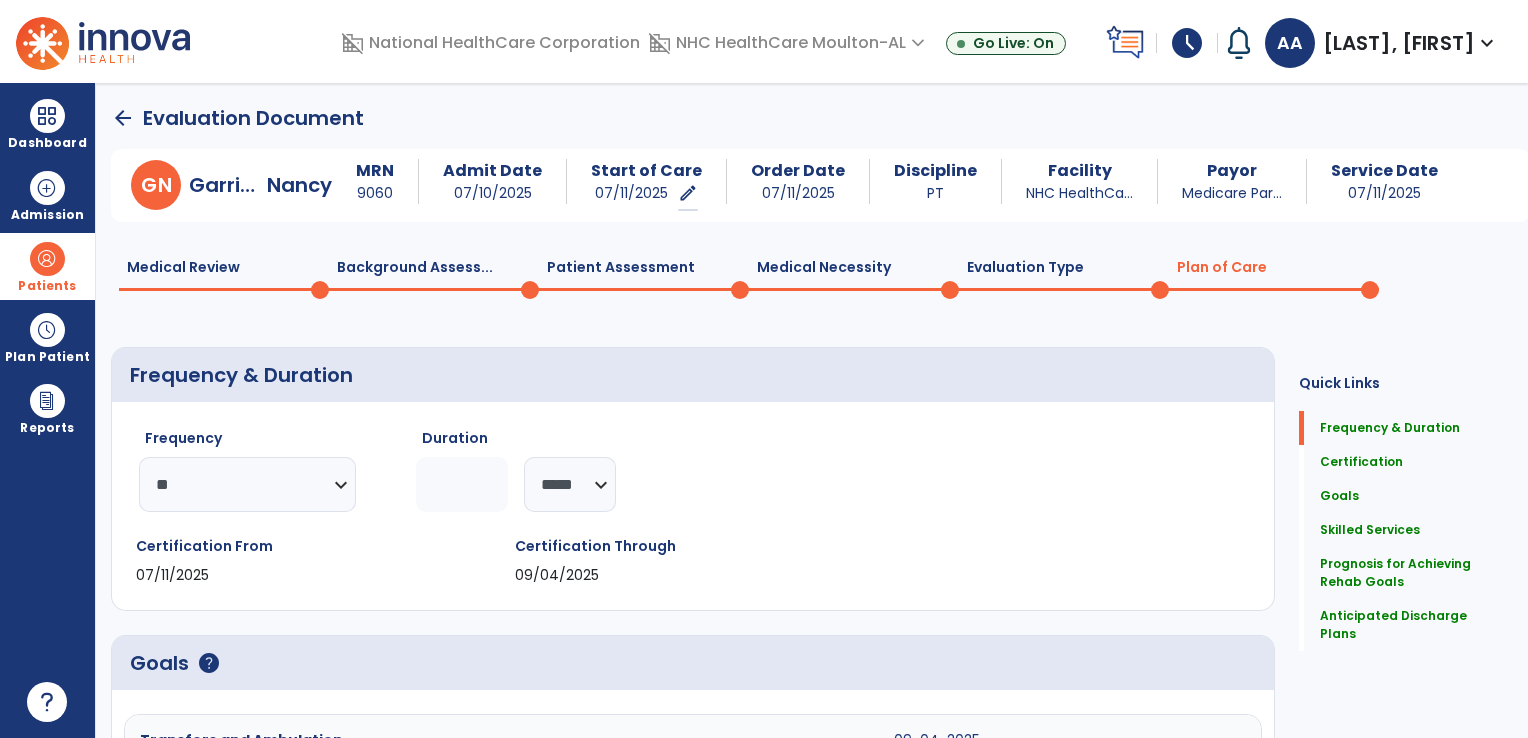 click on "********* ** ** ** ** ** ** **" 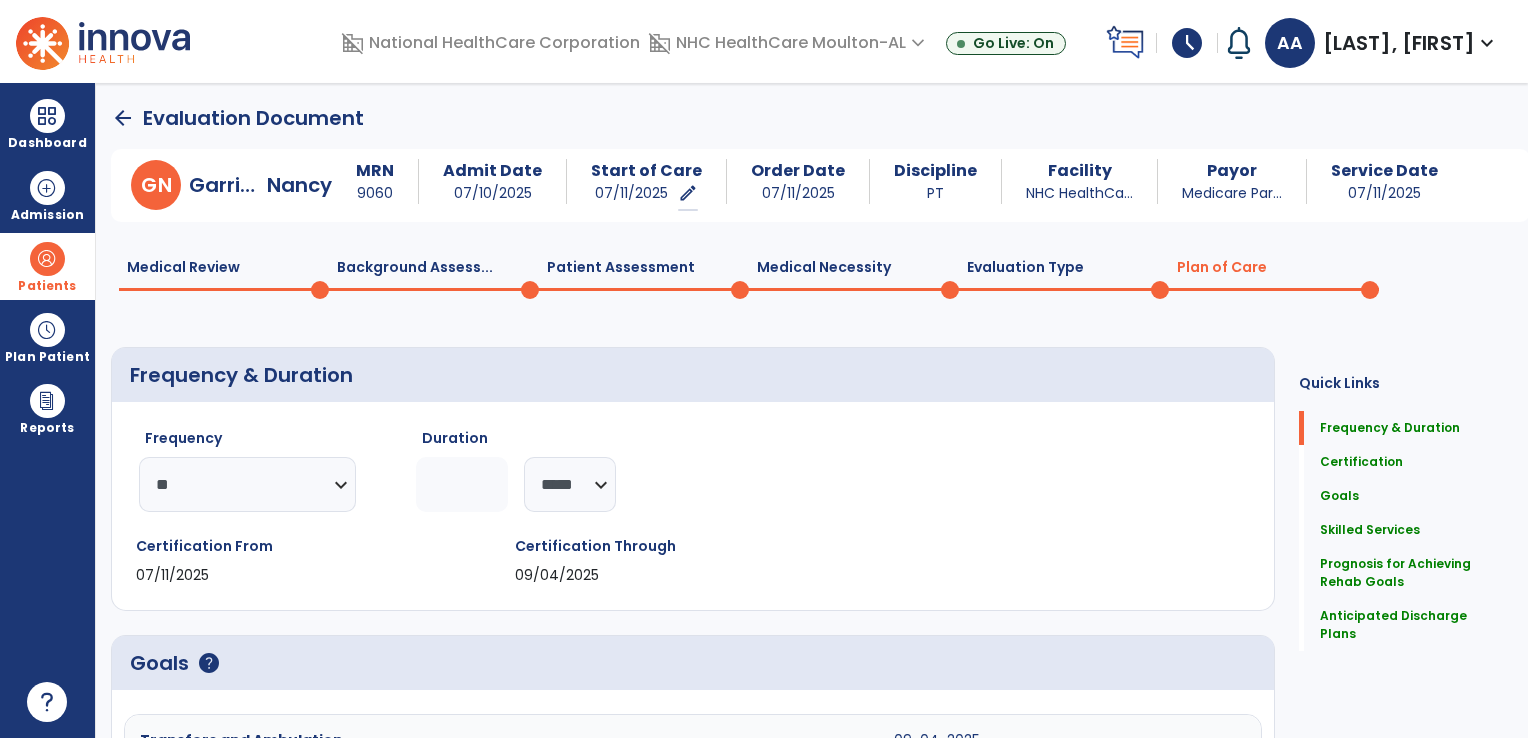 select on "**" 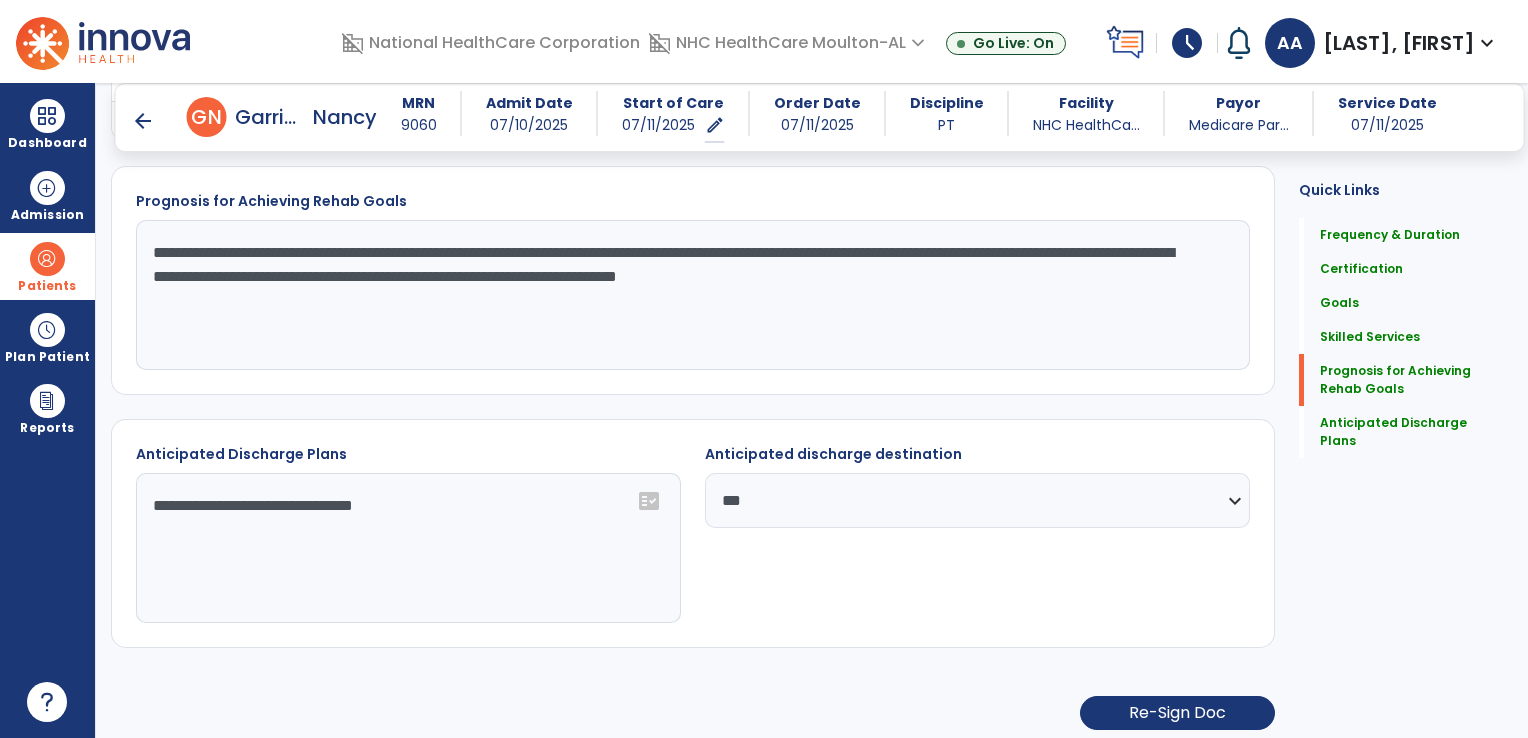 scroll, scrollTop: 1692, scrollLeft: 0, axis: vertical 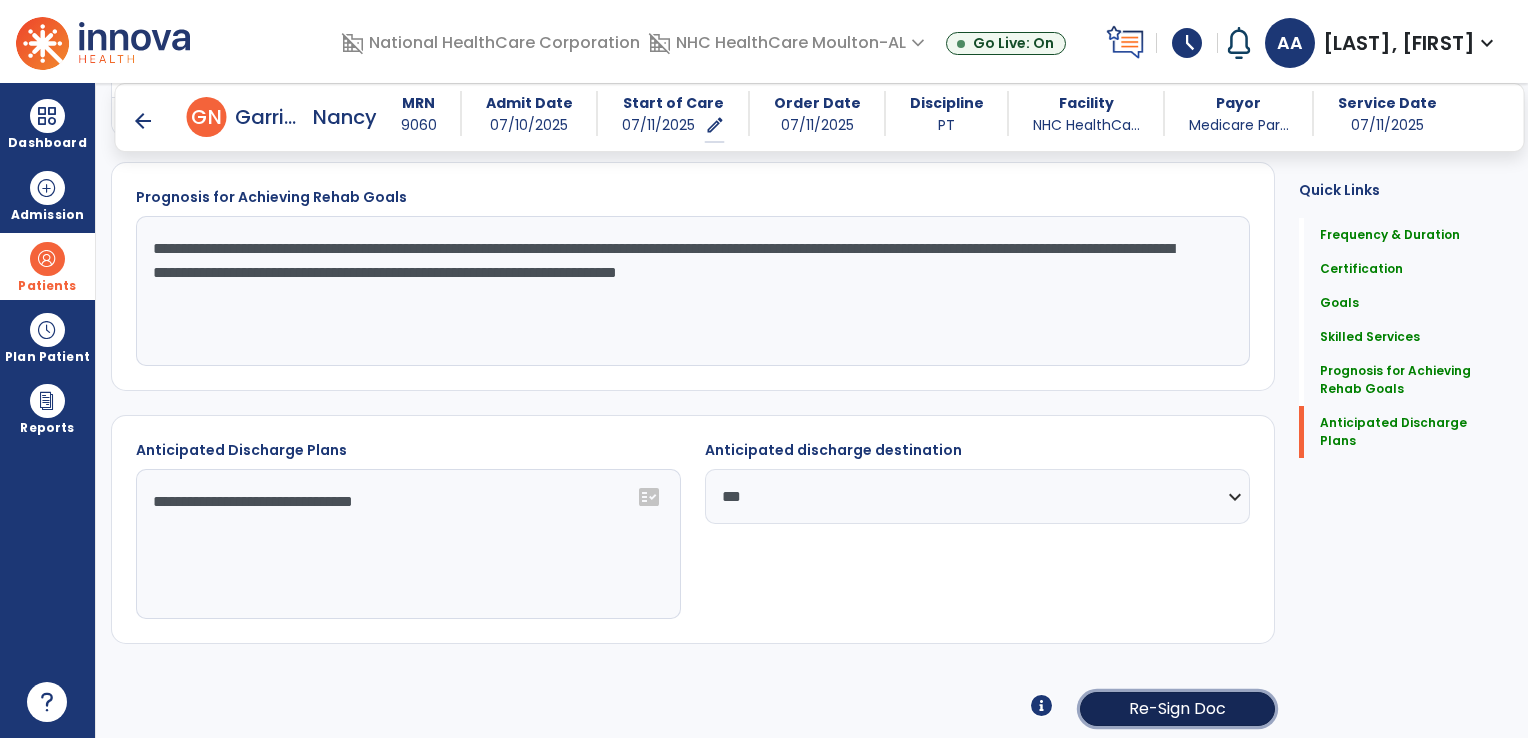 click on "Re-Sign Doc" 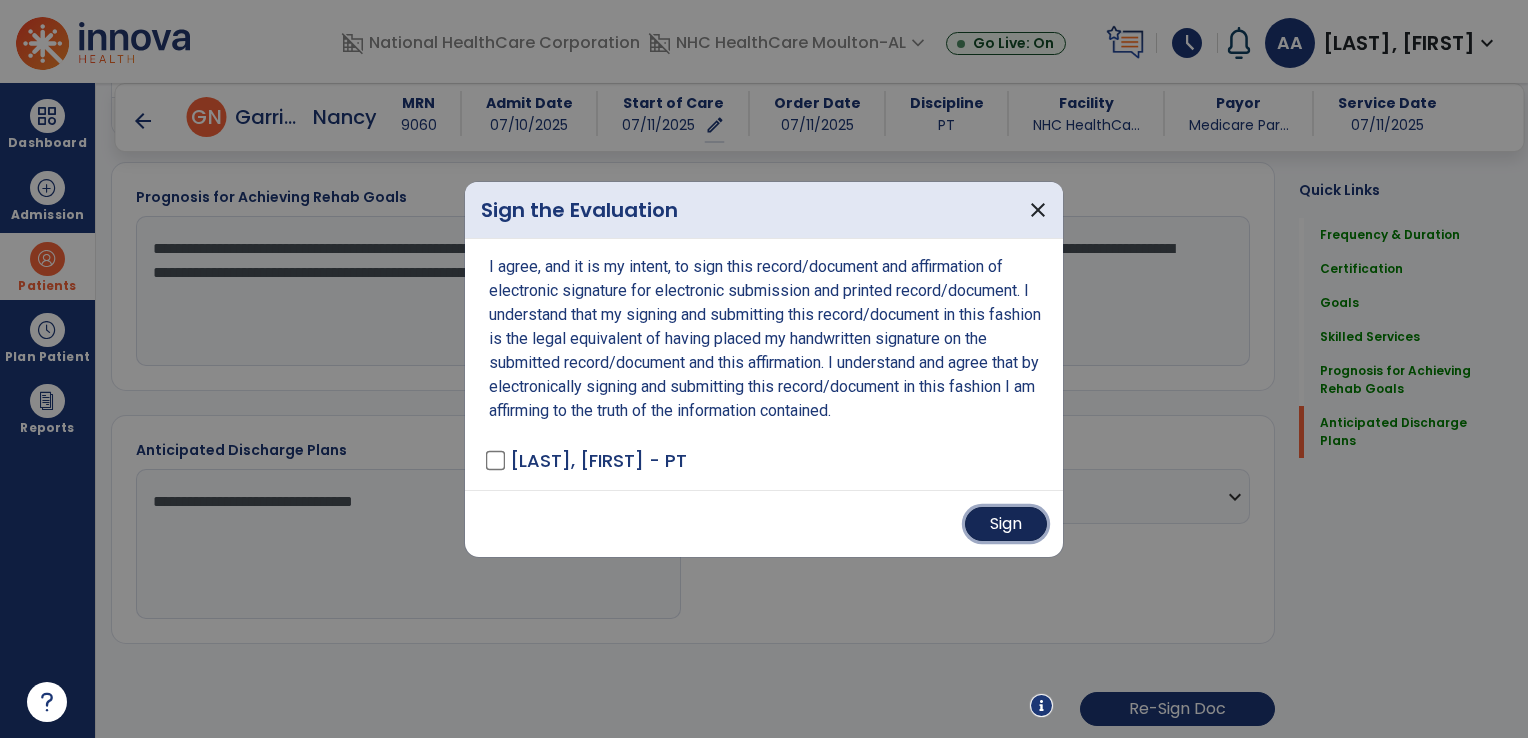 click on "Sign" at bounding box center [1006, 524] 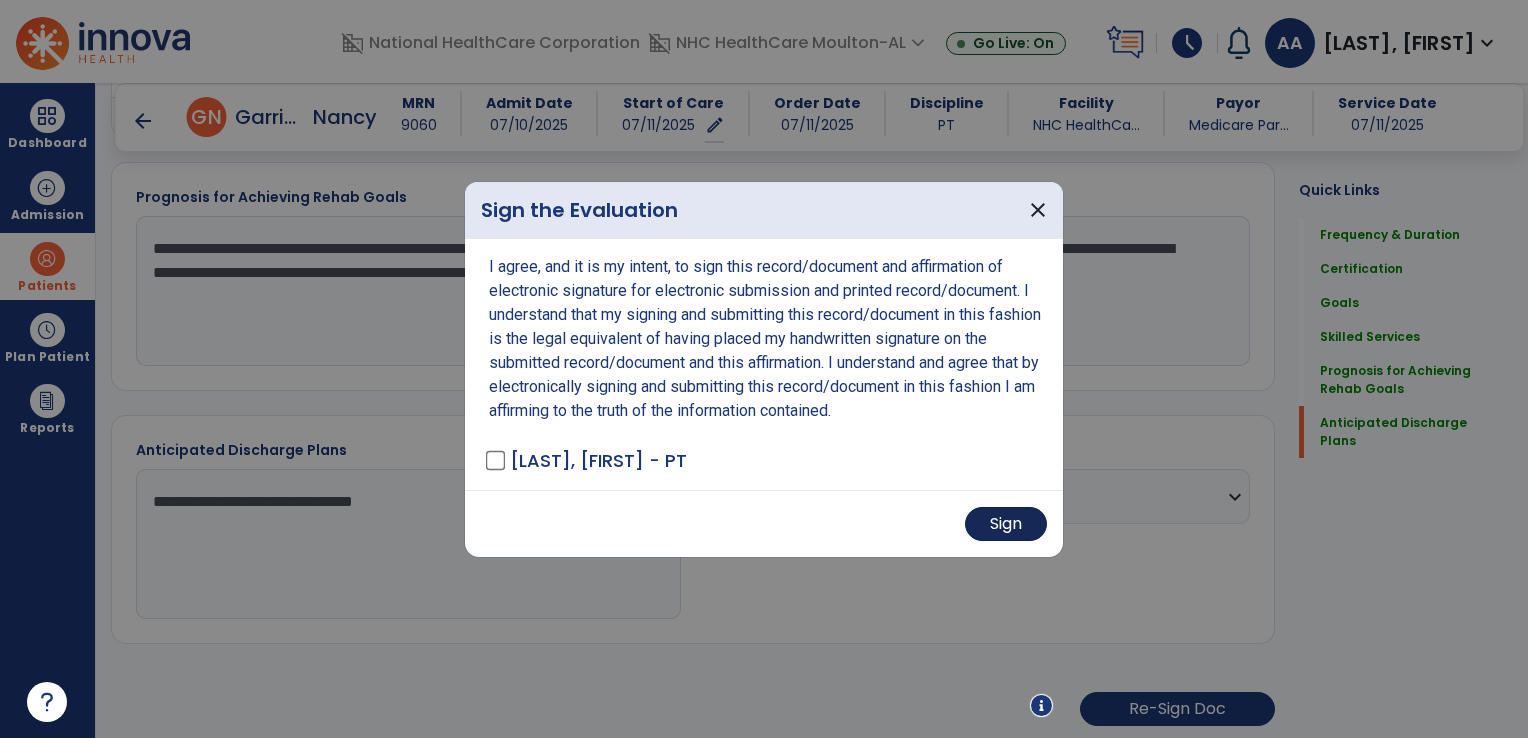 scroll, scrollTop: 1691, scrollLeft: 0, axis: vertical 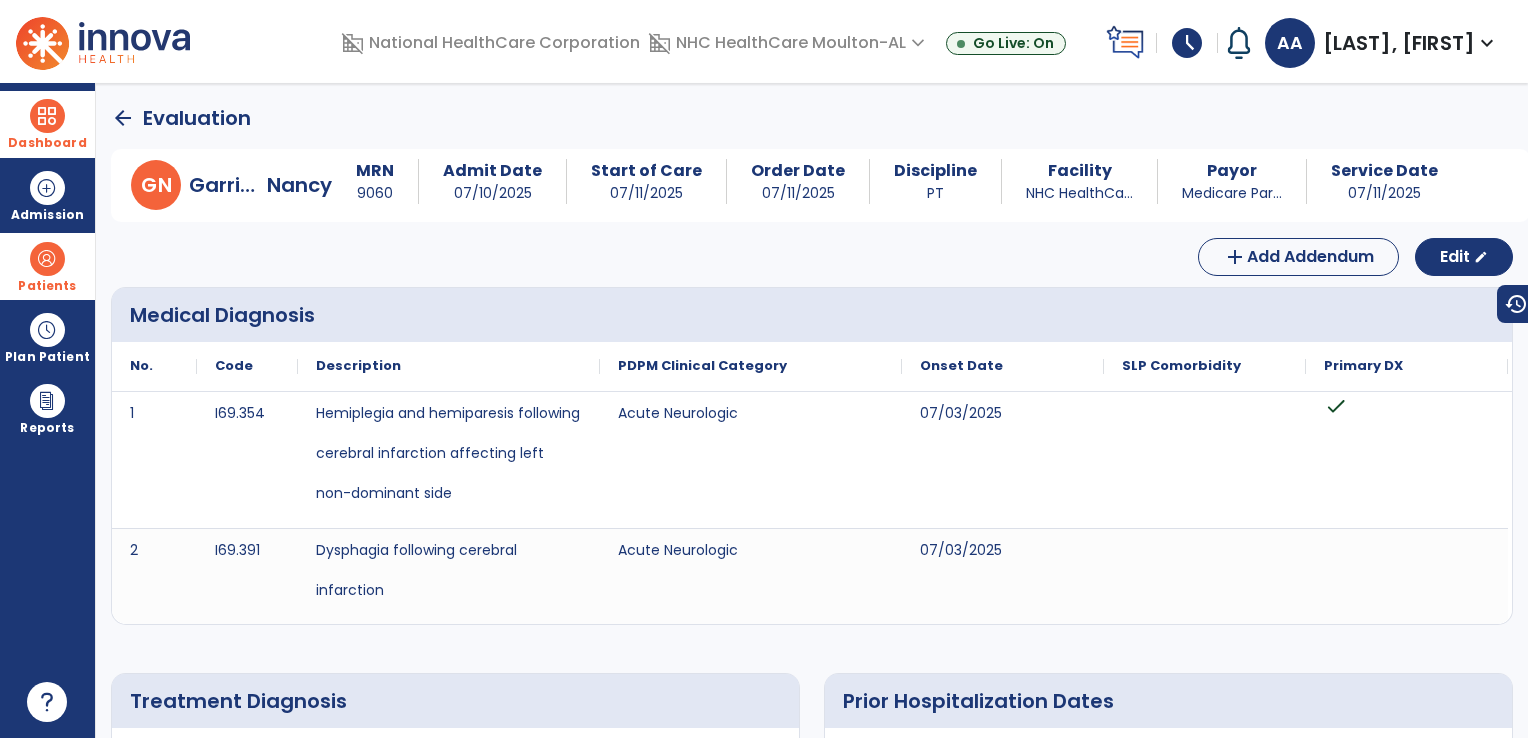 click at bounding box center [47, 116] 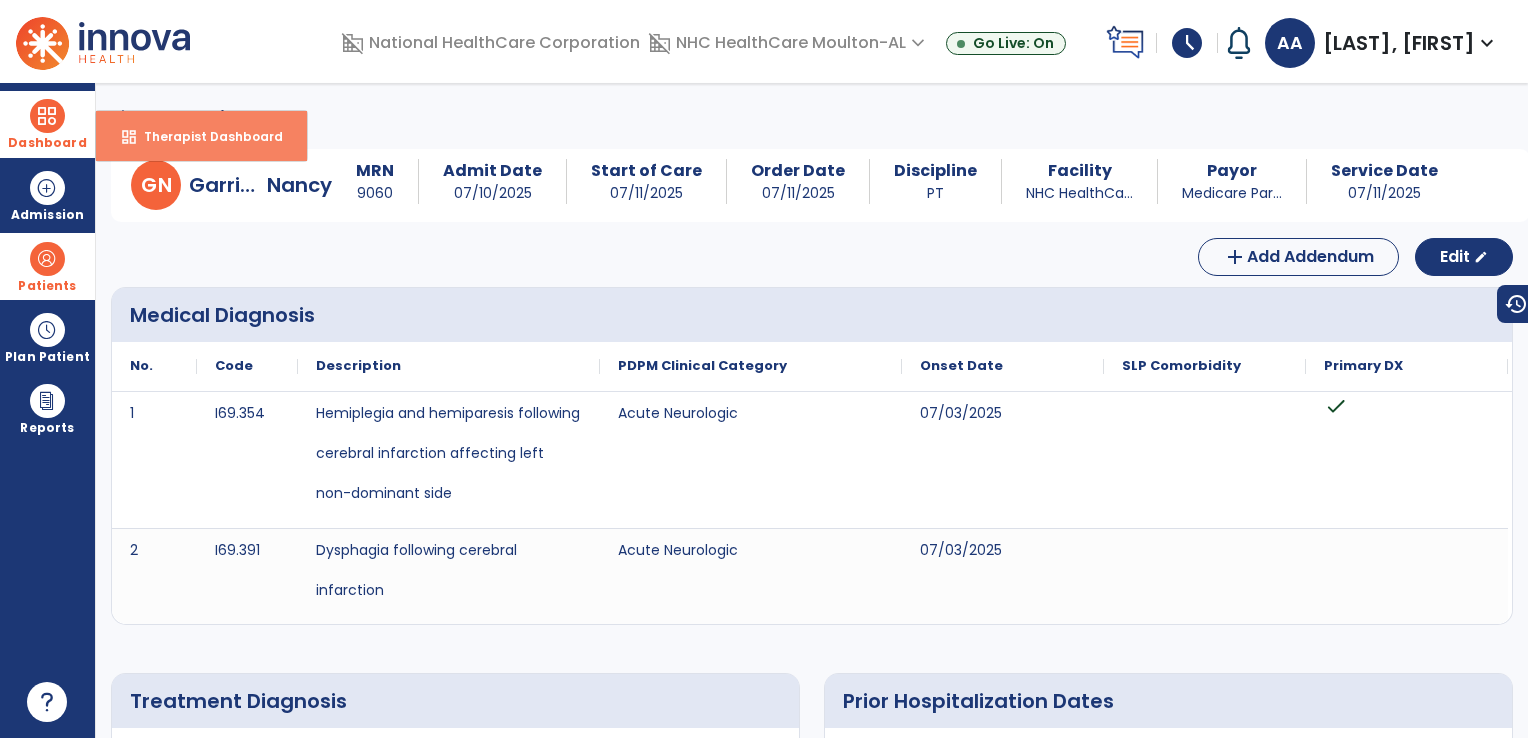click on "dashboard  Therapist Dashboard" at bounding box center [201, 136] 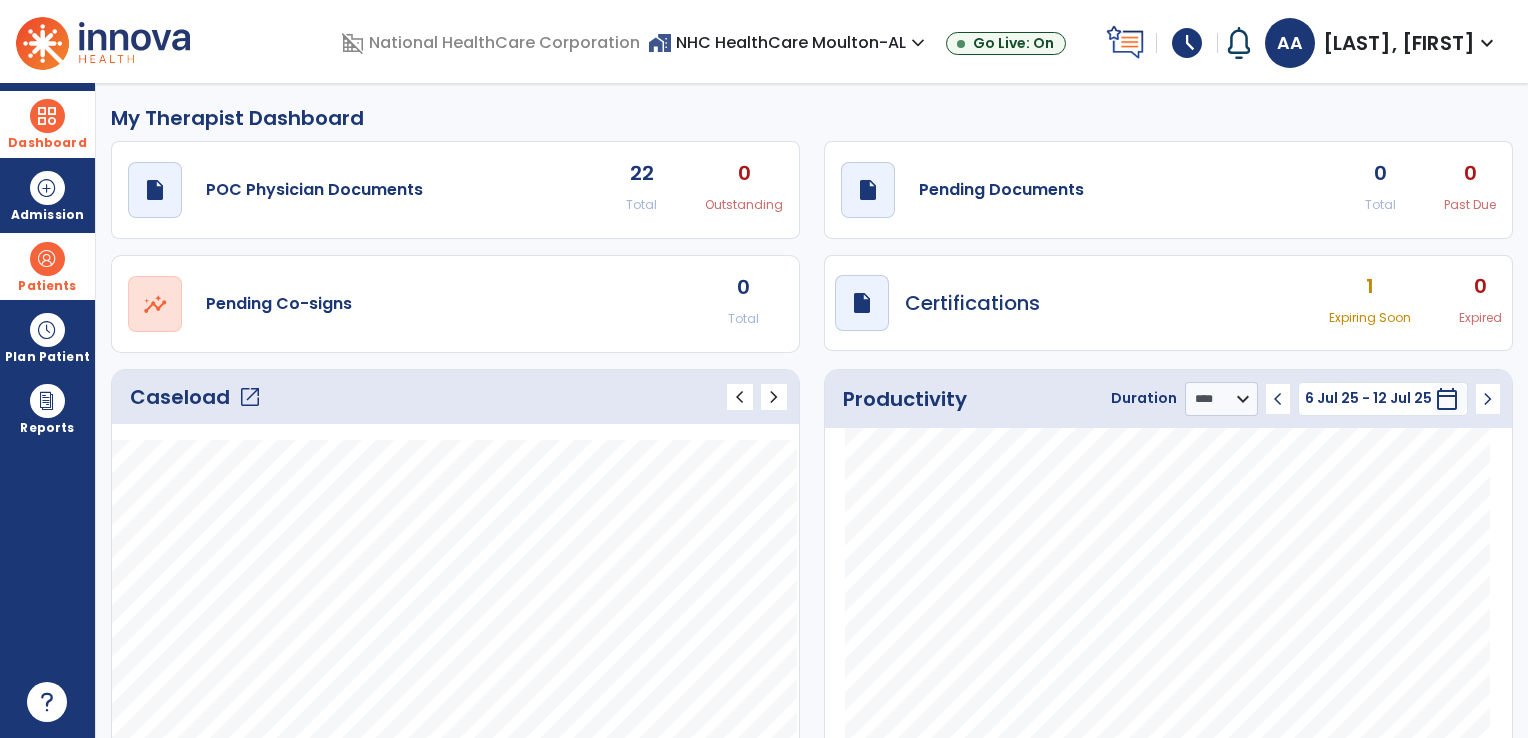 click on "open_in_new" 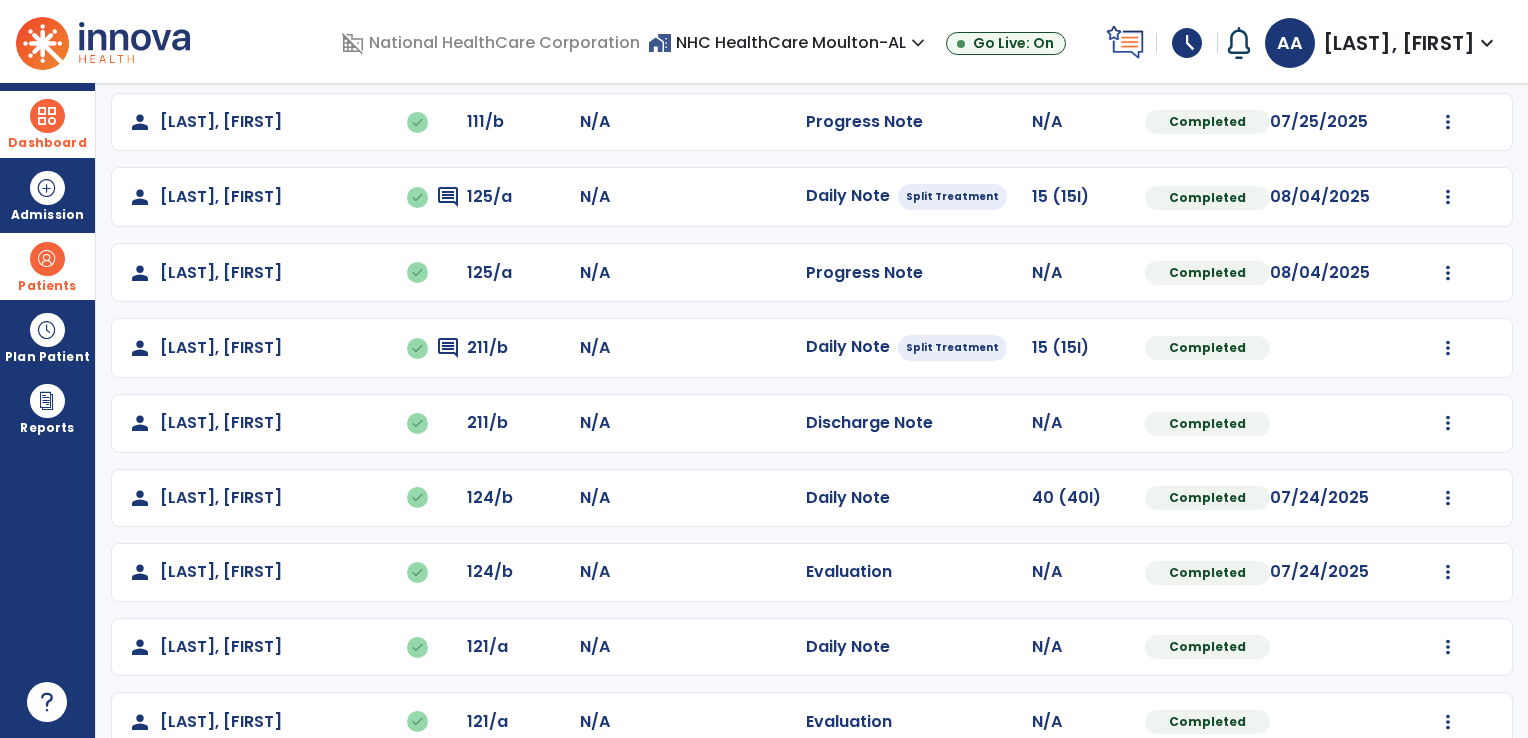 scroll, scrollTop: 501, scrollLeft: 0, axis: vertical 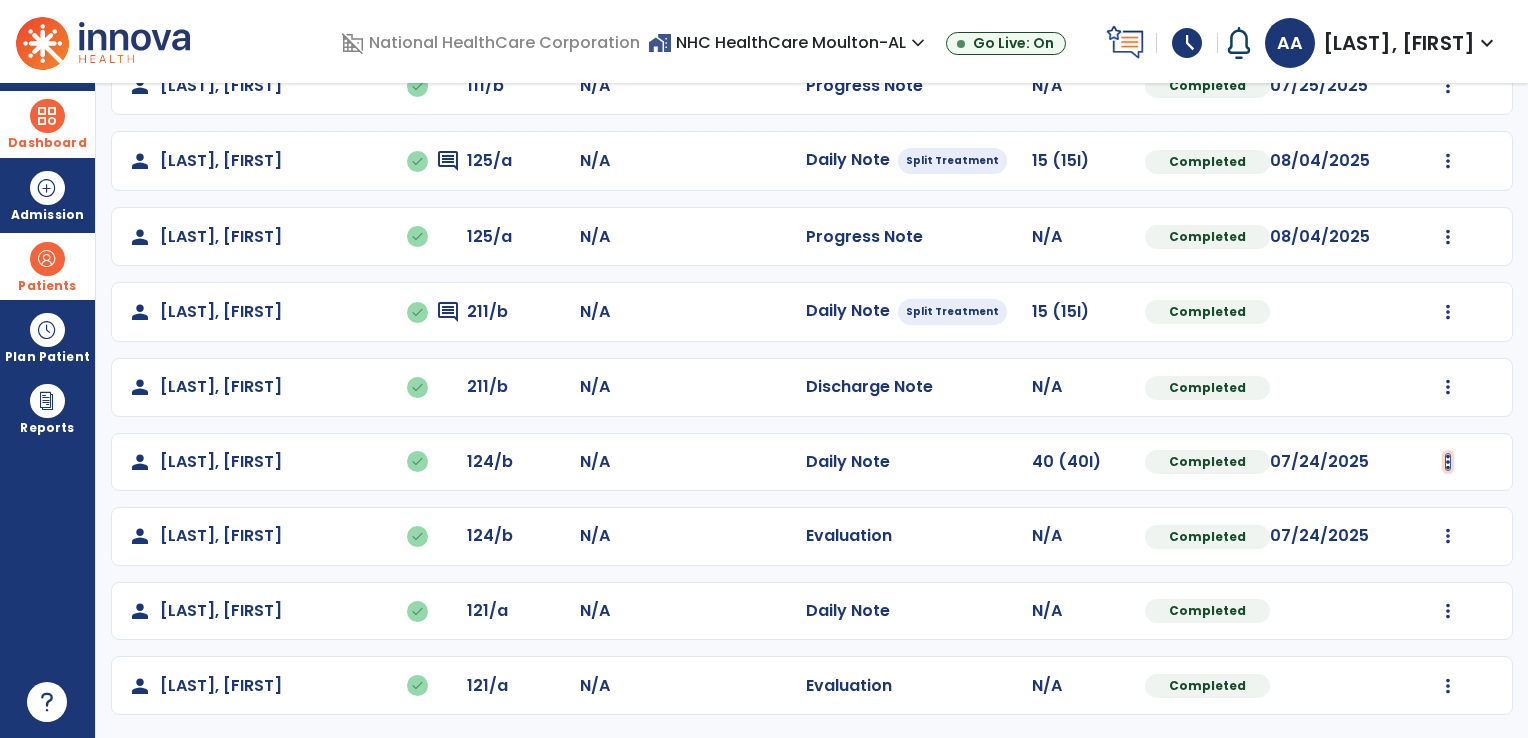 click at bounding box center (1448, -139) 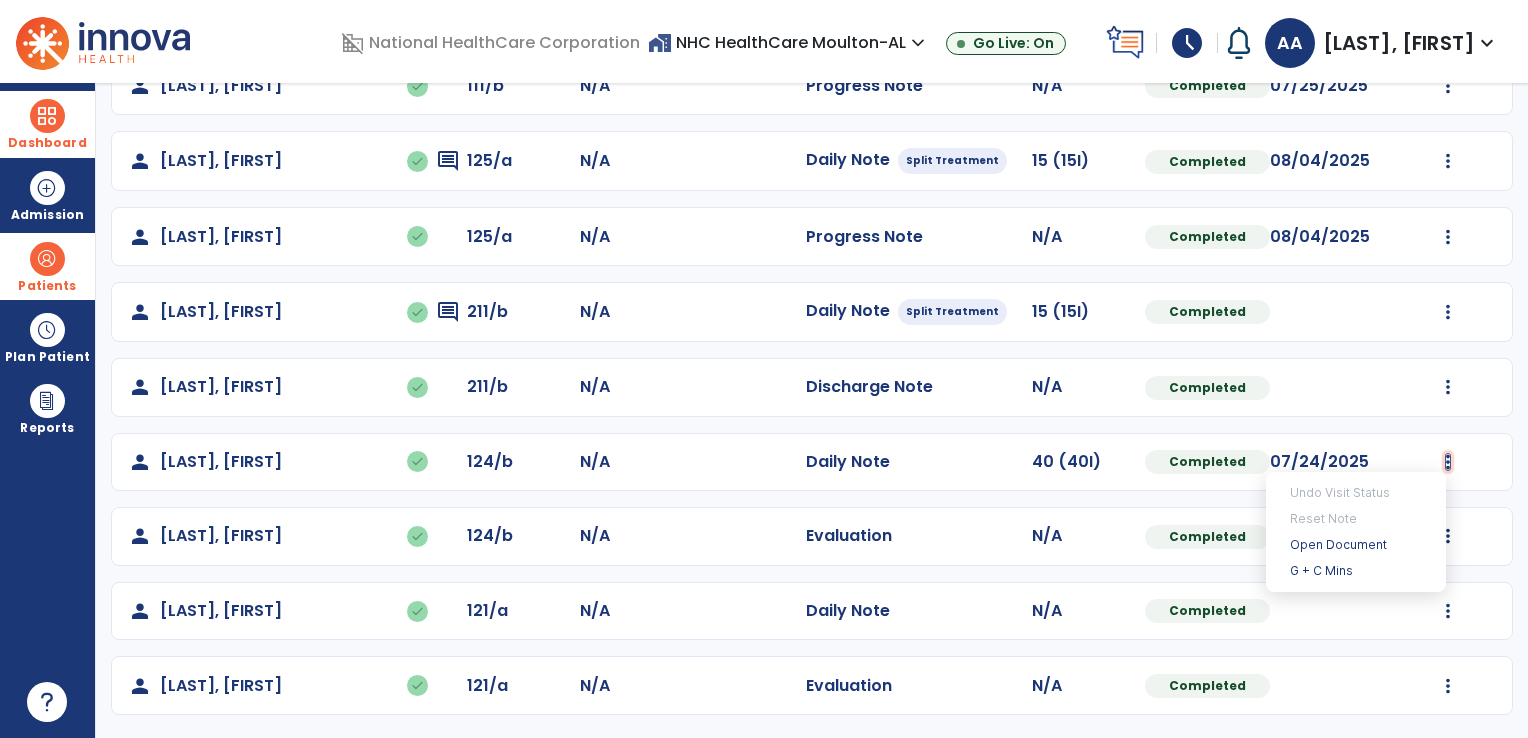 click at bounding box center (1448, 462) 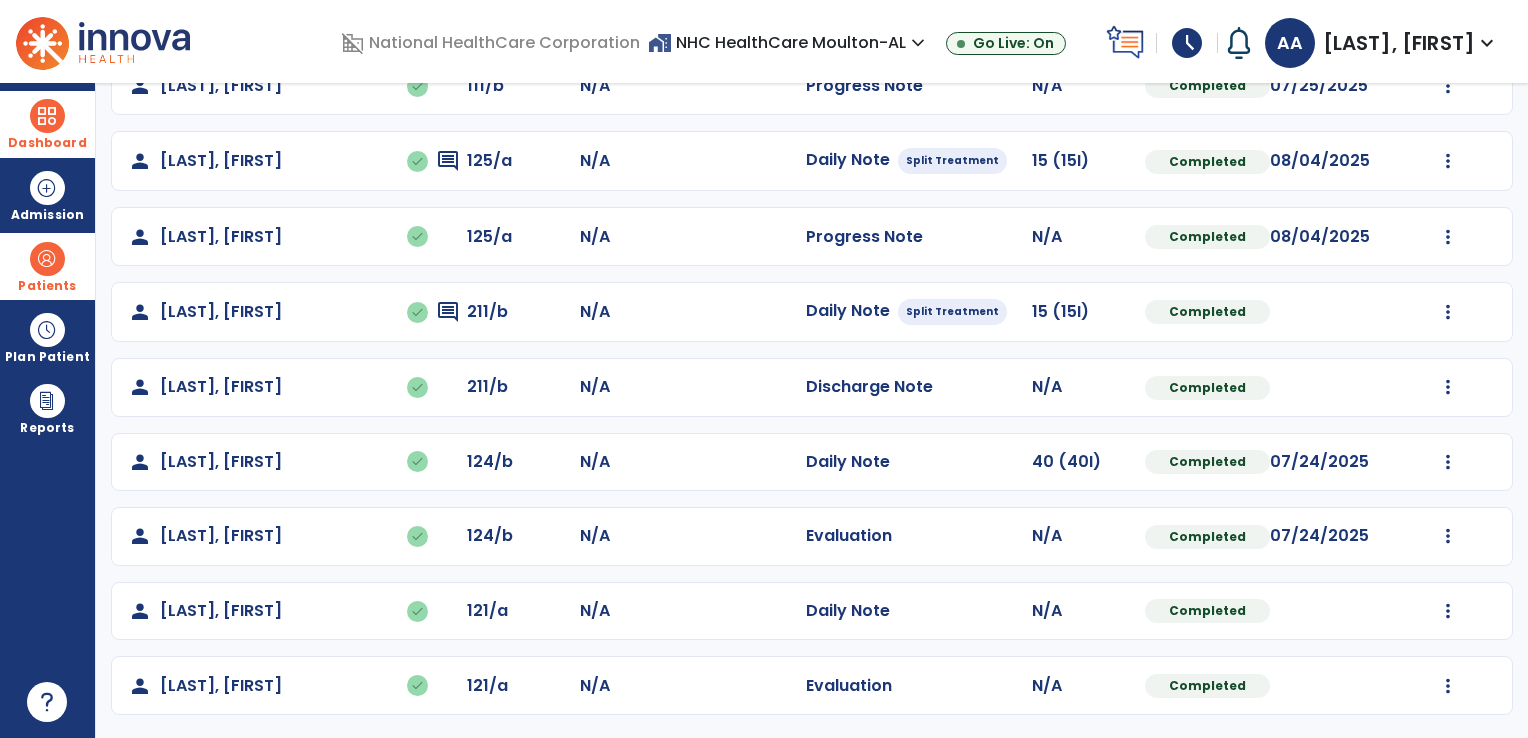 click on "Undo Visit Status   Reset Note   Open Document   G + C Mins" 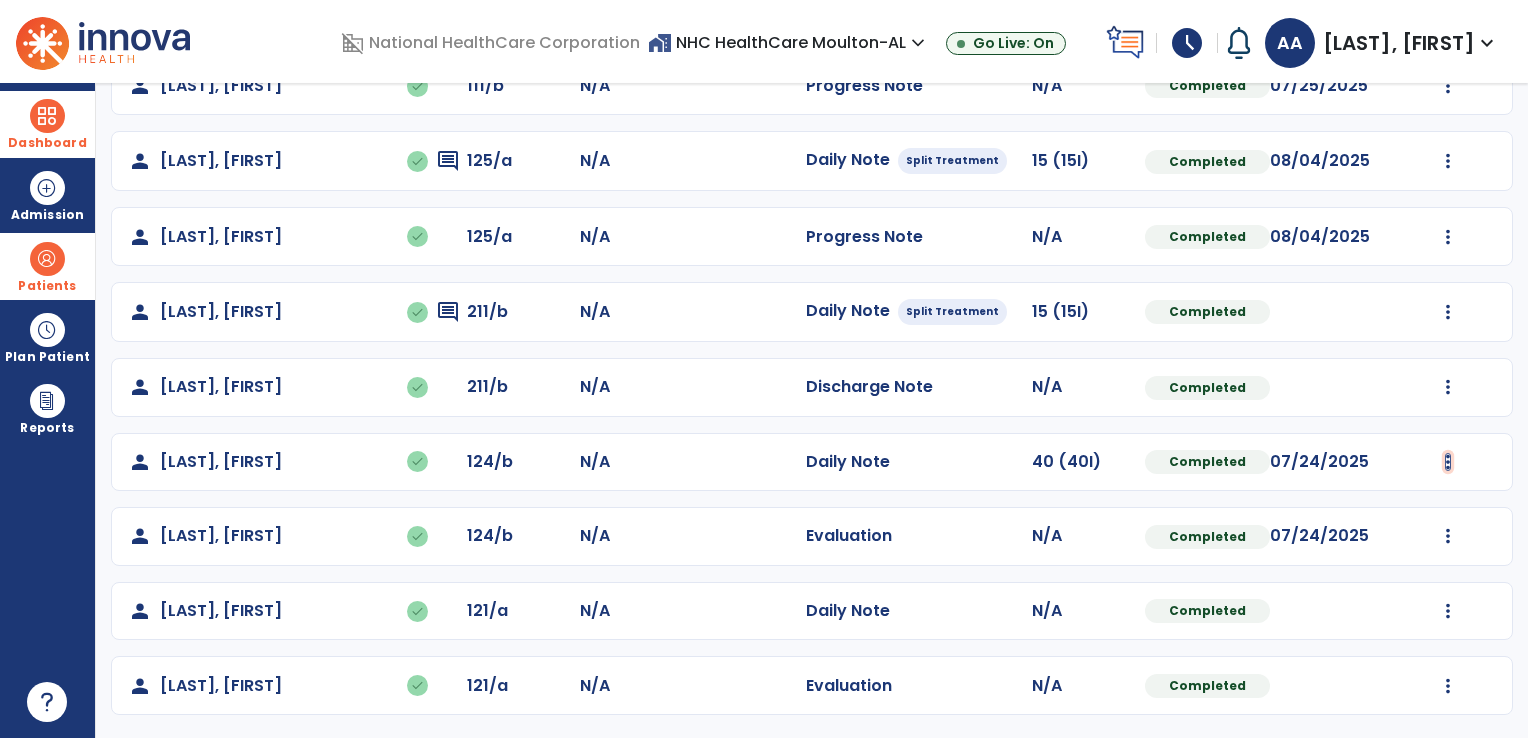 click at bounding box center [1448, -139] 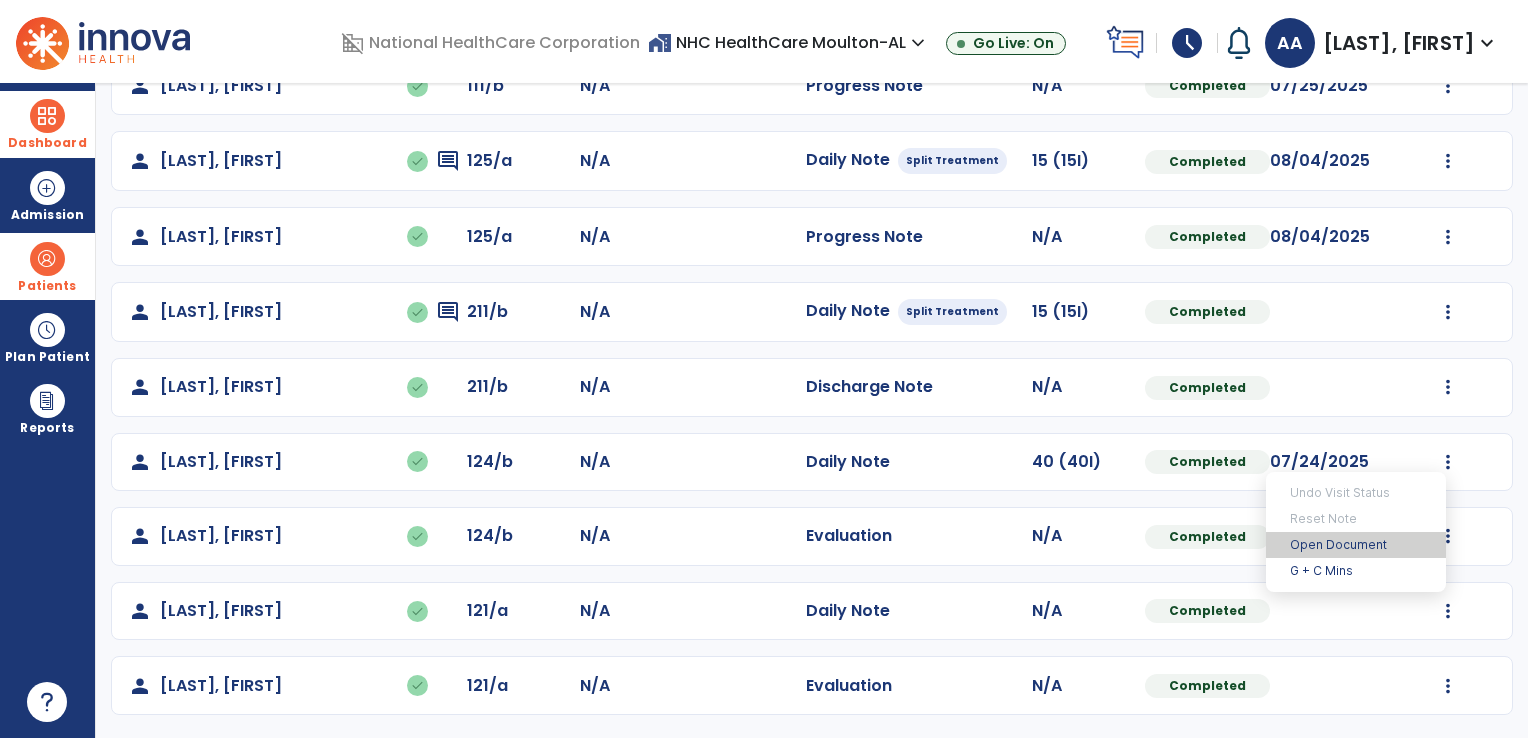 click on "Open Document" at bounding box center (1356, 545) 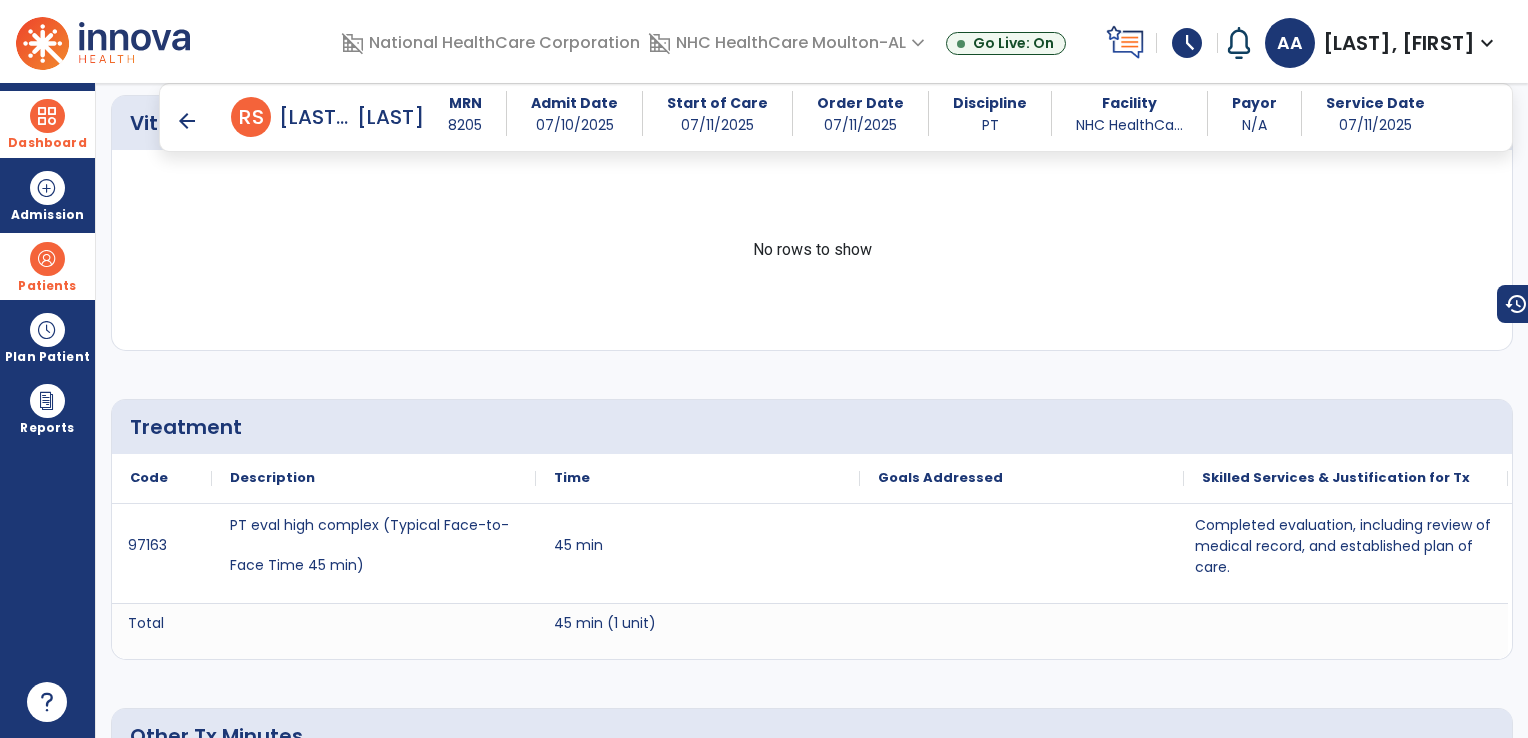 scroll, scrollTop: 1010, scrollLeft: 0, axis: vertical 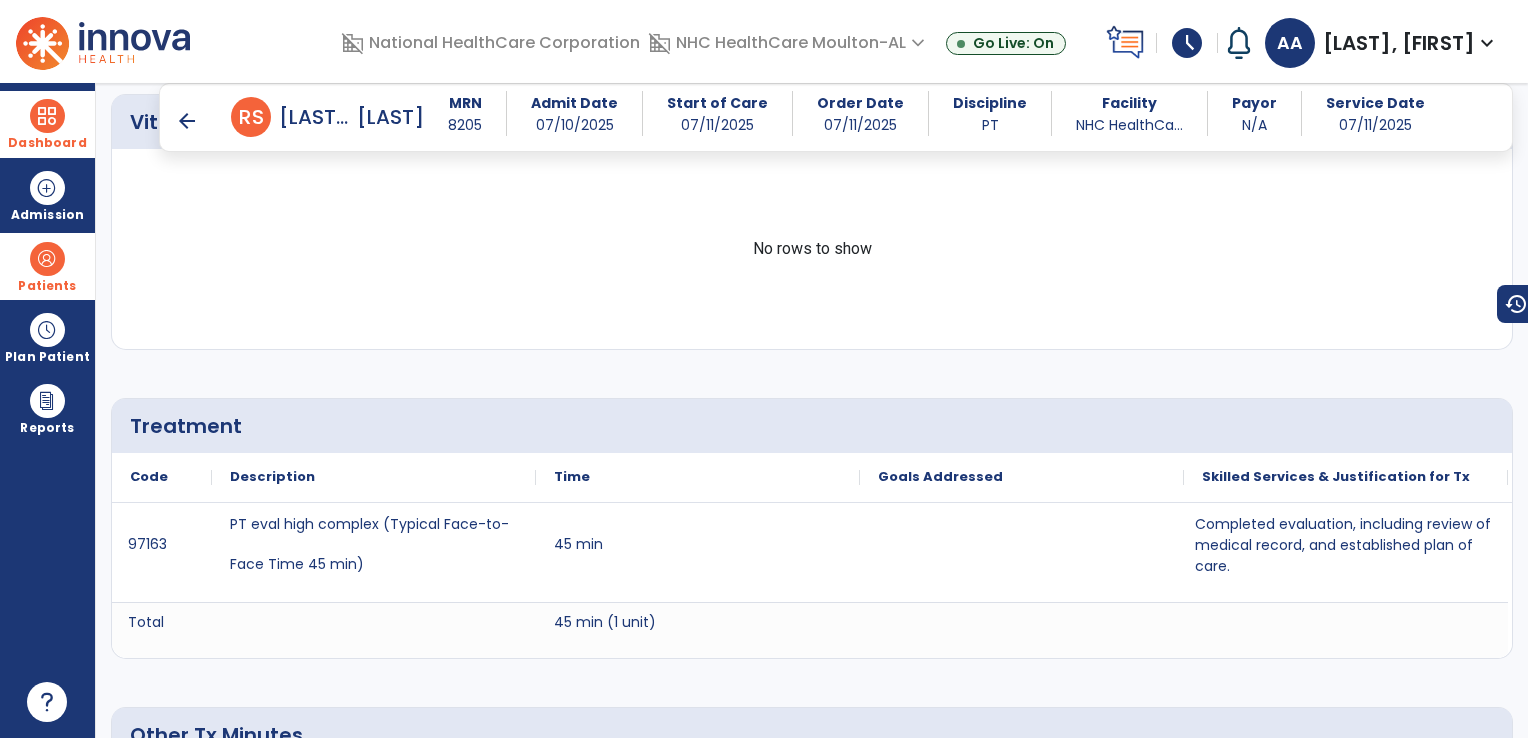 click on "arrow_back" at bounding box center (187, 121) 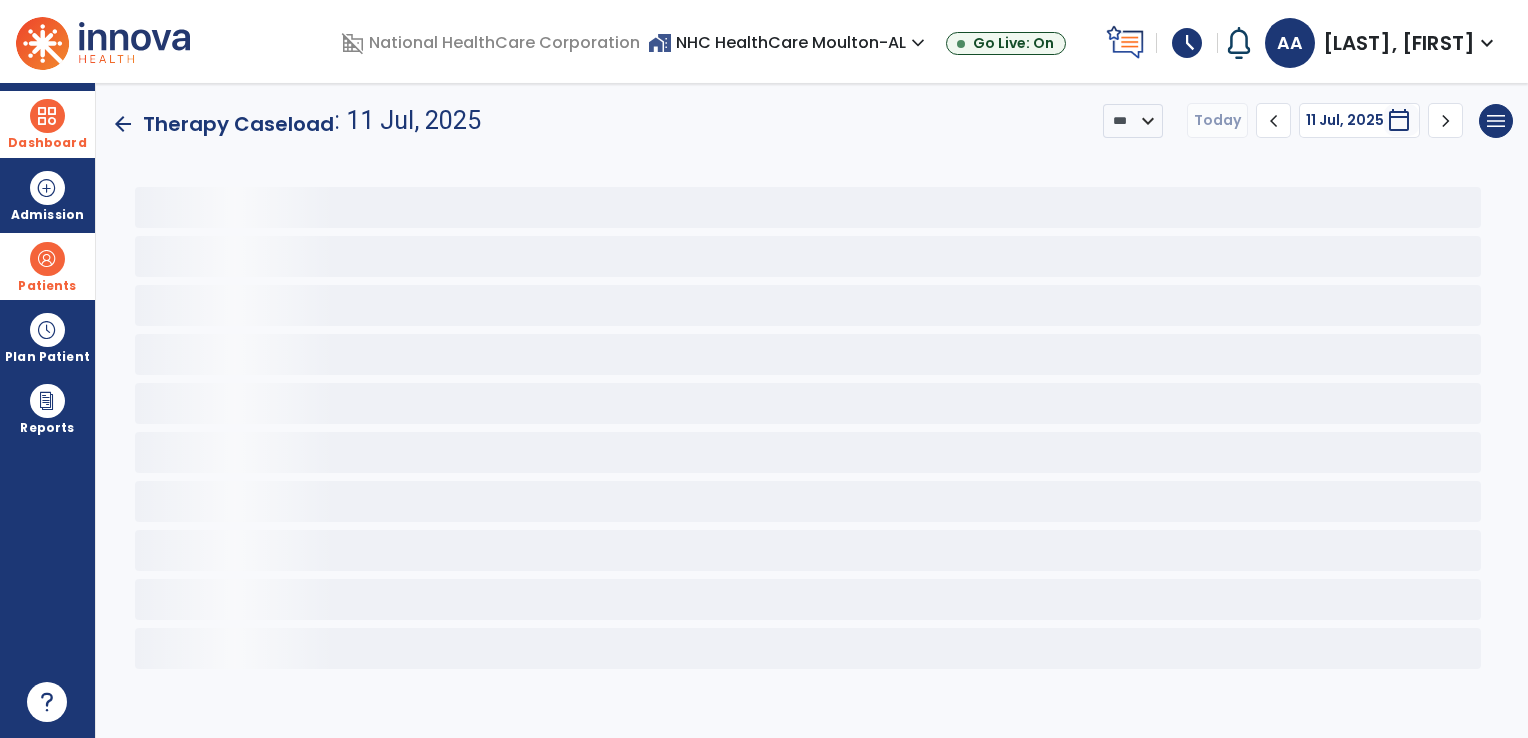 scroll, scrollTop: 0, scrollLeft: 0, axis: both 